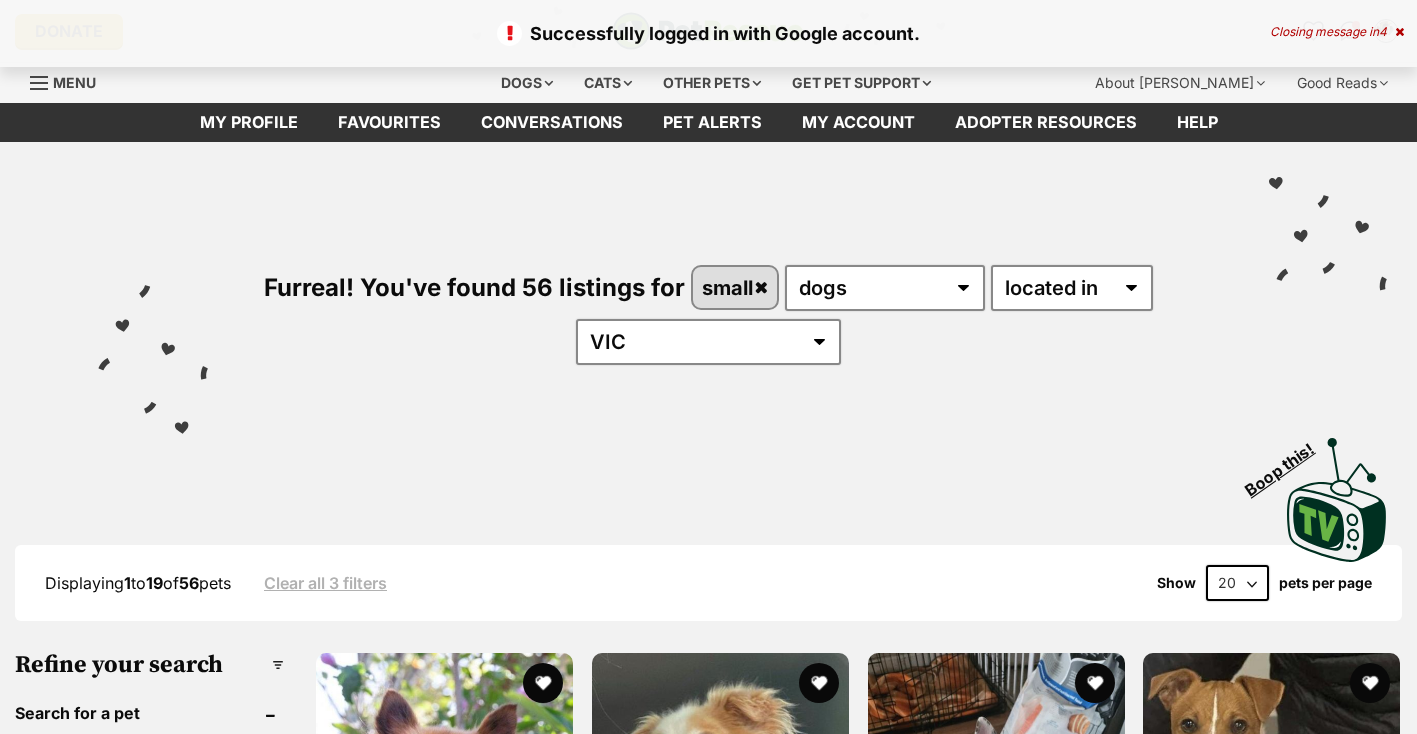 scroll, scrollTop: 0, scrollLeft: 0, axis: both 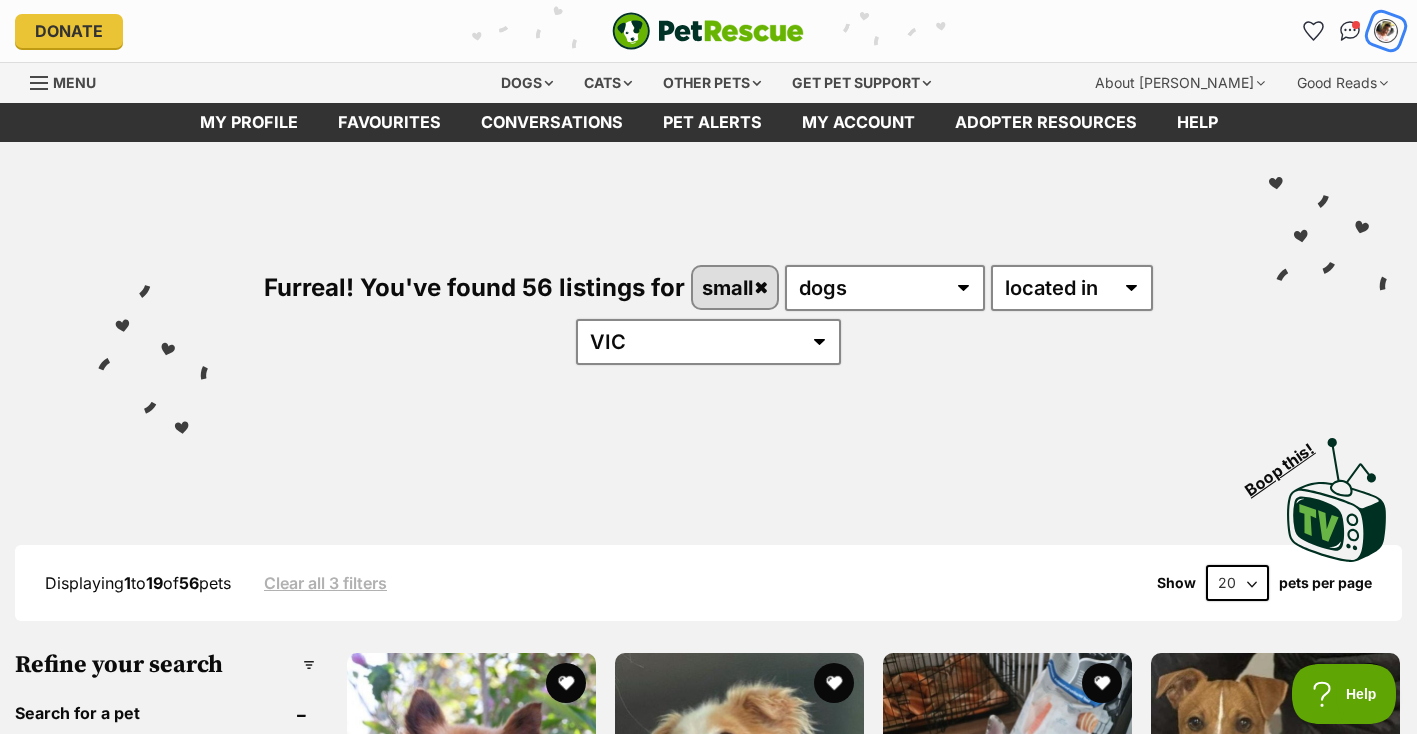 click at bounding box center (1385, 30) 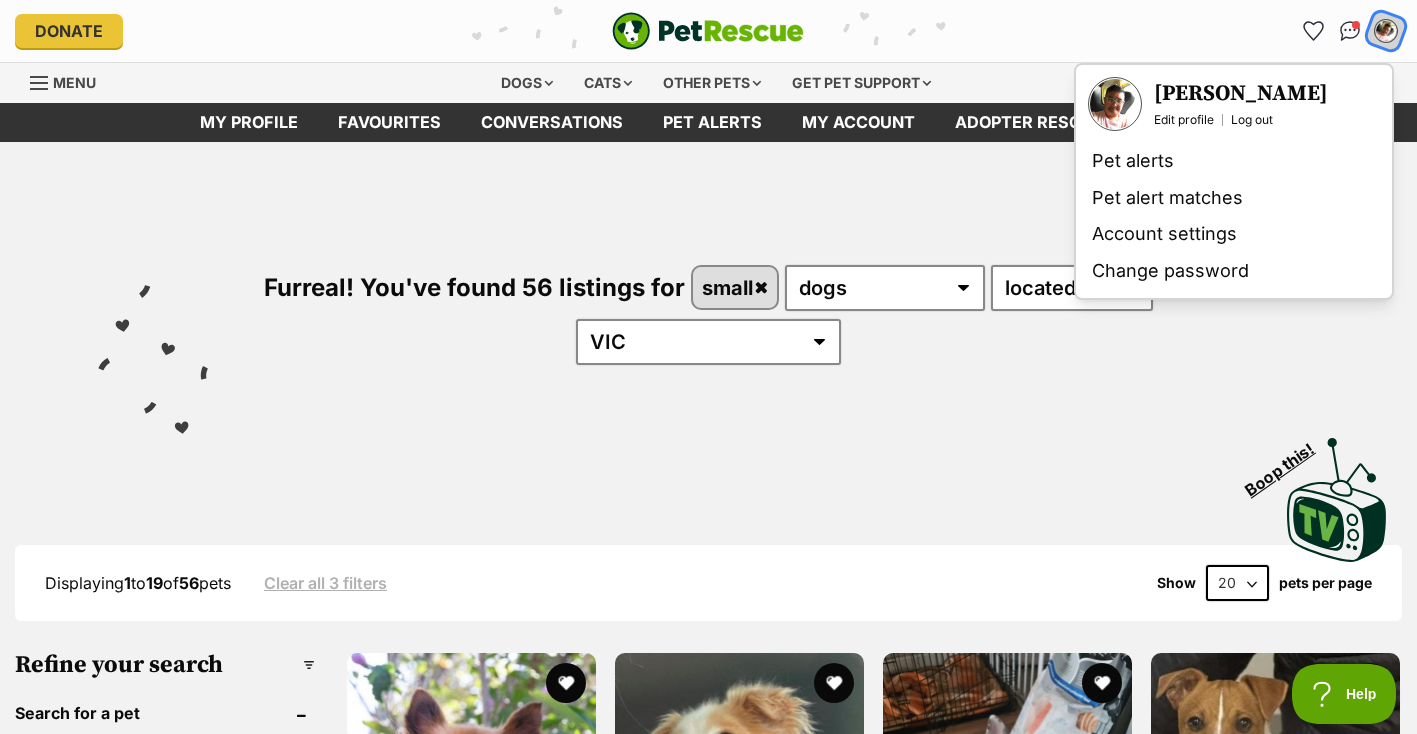scroll, scrollTop: 0, scrollLeft: 0, axis: both 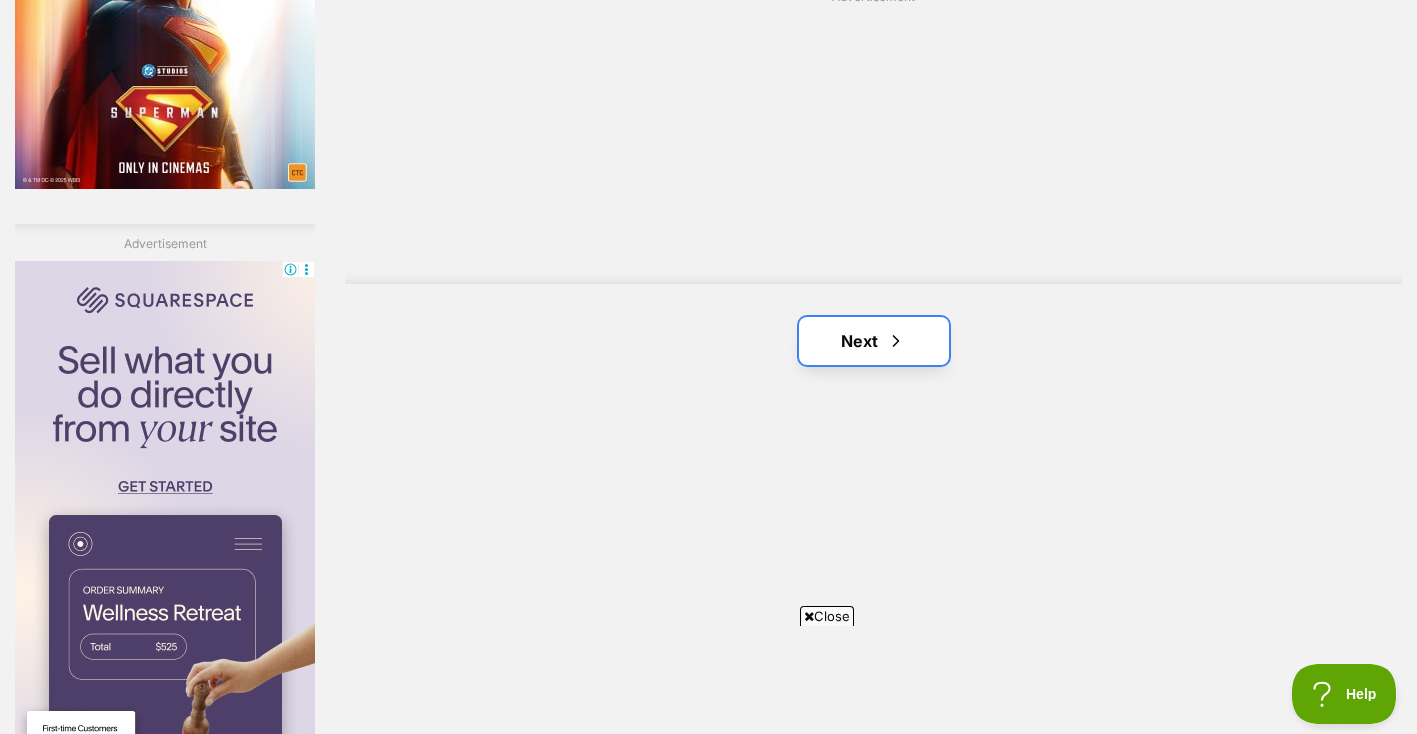 click on "Next" at bounding box center [874, 341] 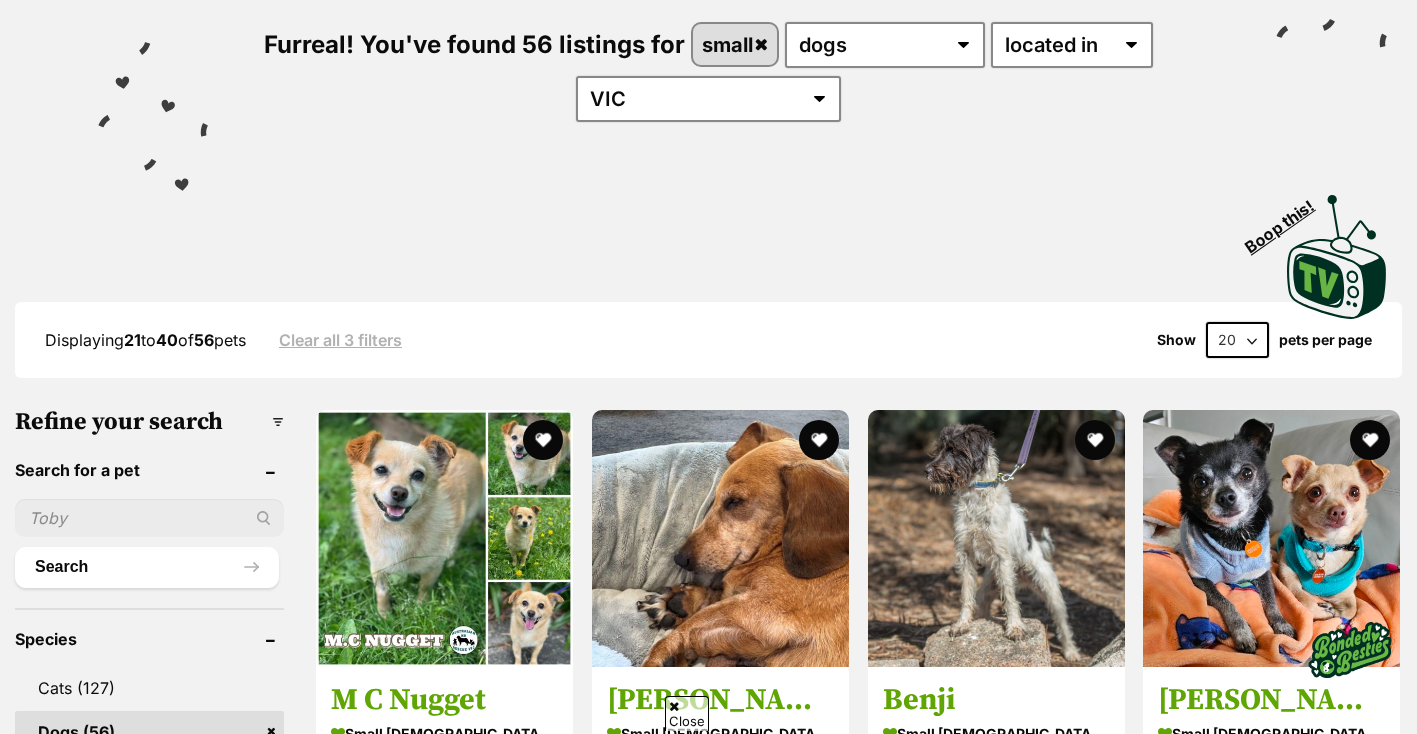 scroll, scrollTop: 243, scrollLeft: 0, axis: vertical 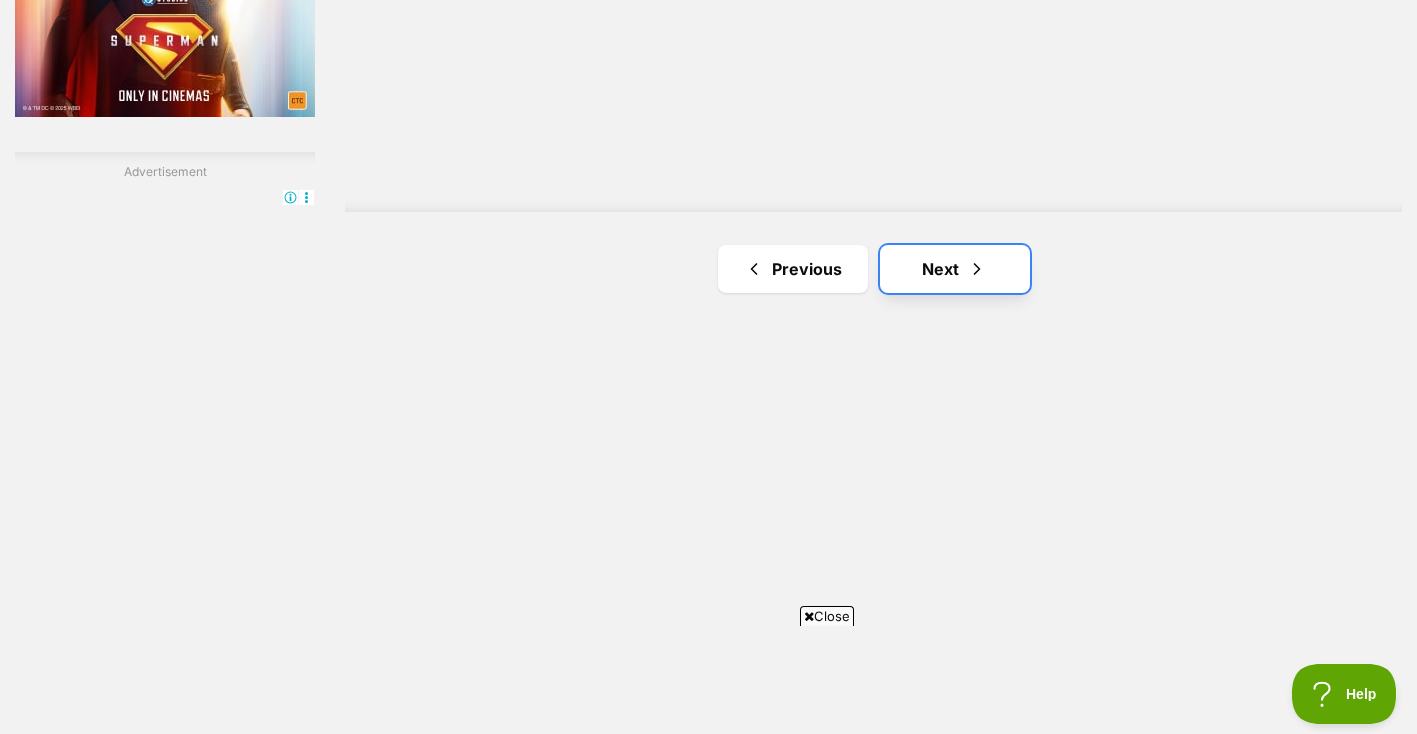 click on "Next" at bounding box center (955, 269) 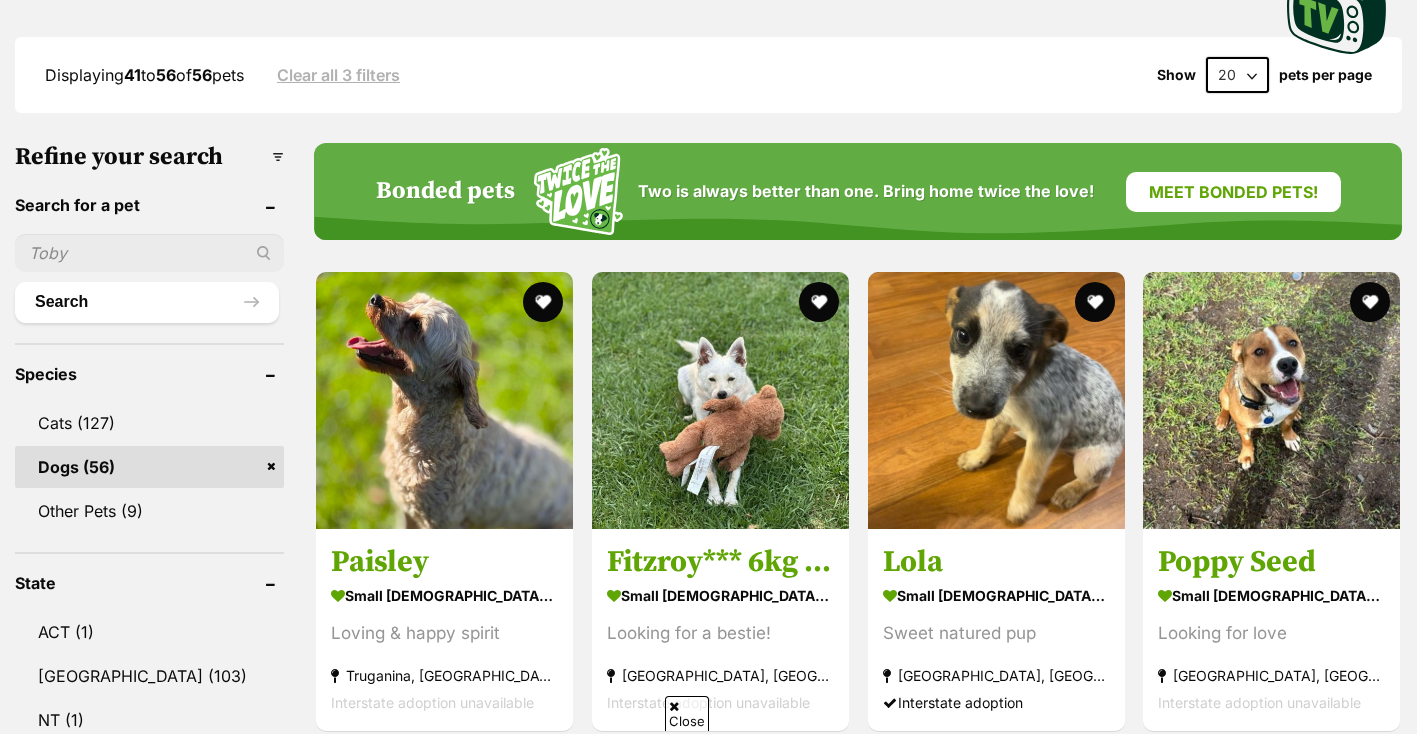 scroll, scrollTop: 554, scrollLeft: 0, axis: vertical 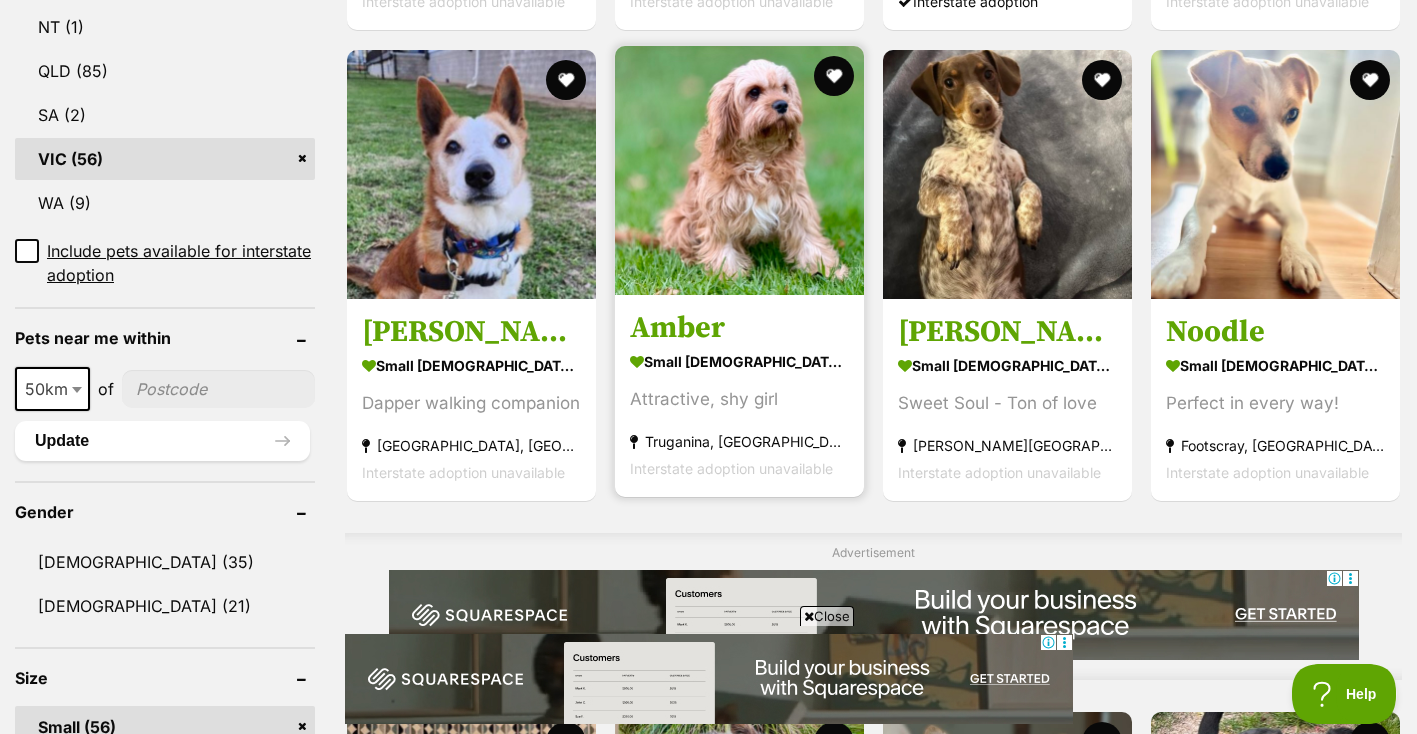 click at bounding box center [739, 170] 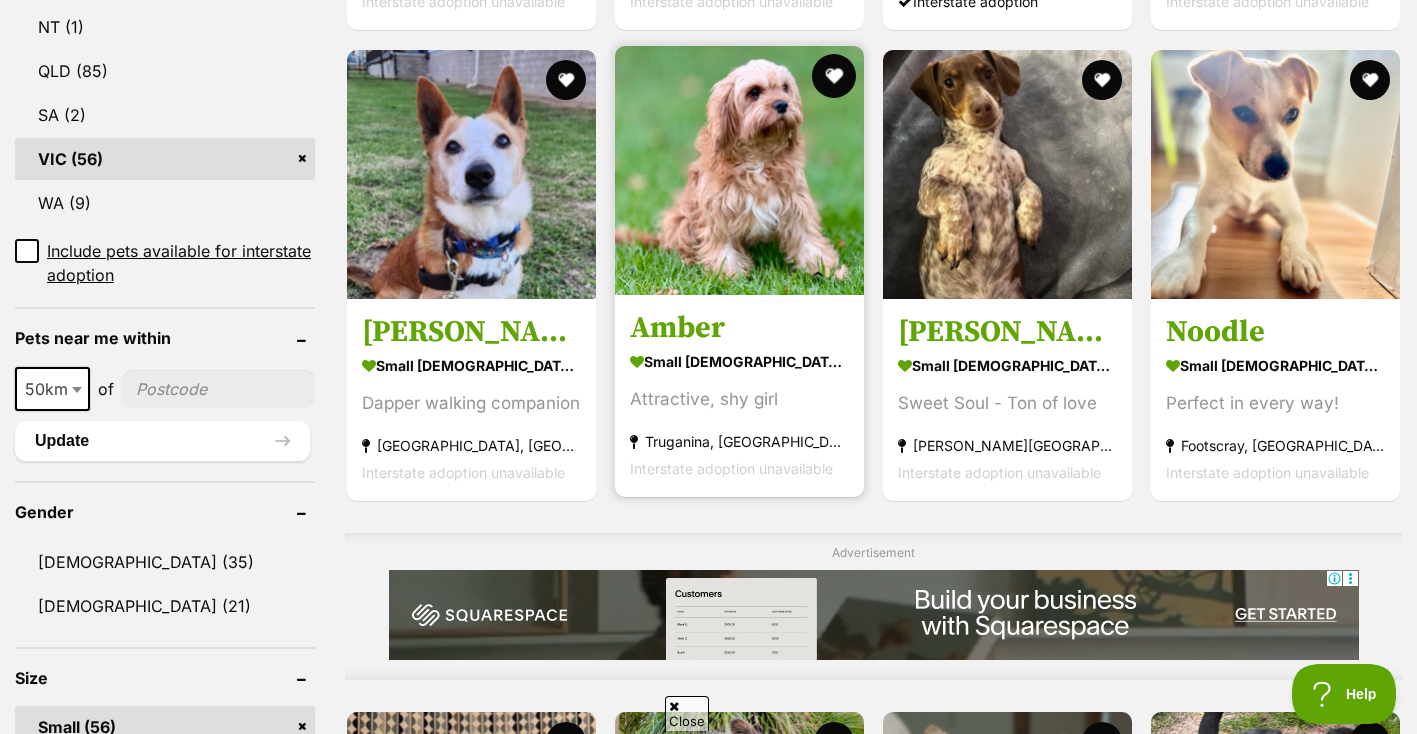 click at bounding box center (834, 76) 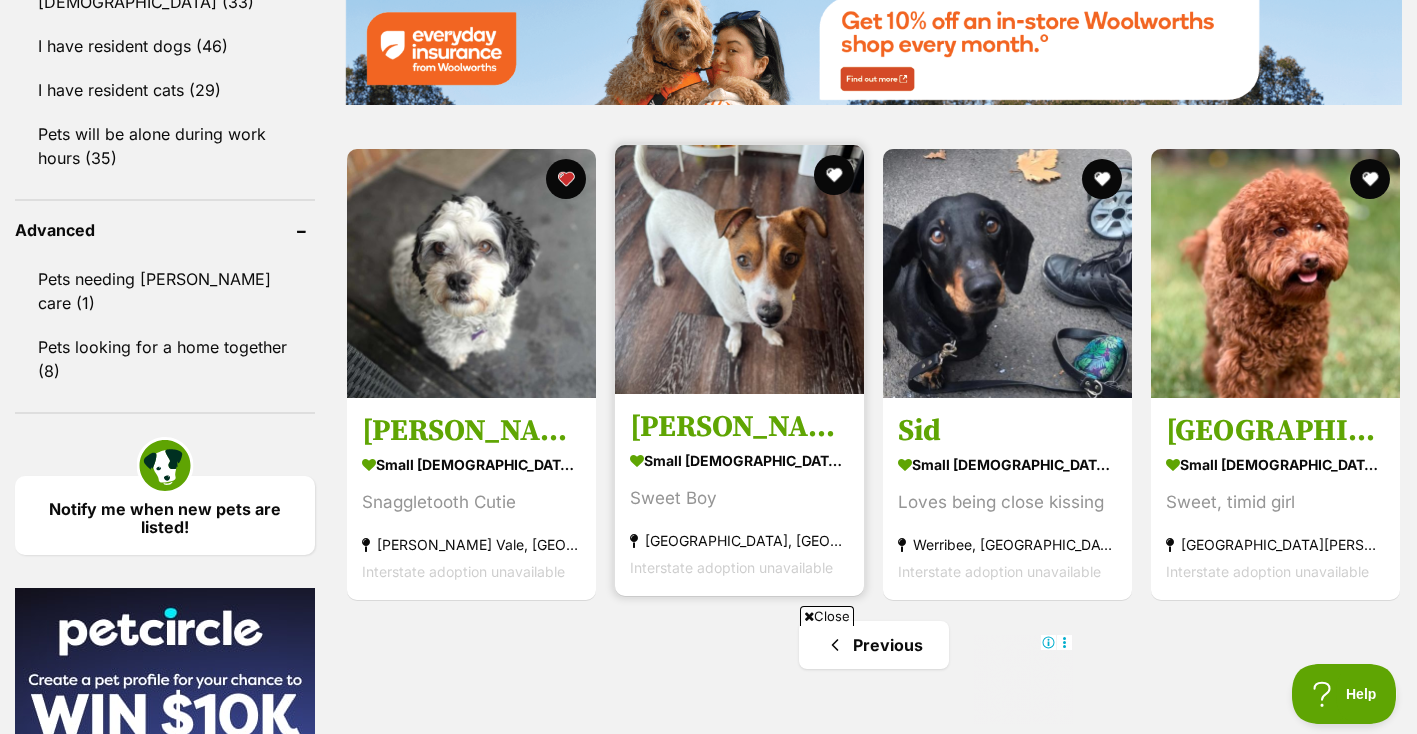 scroll, scrollTop: 2509, scrollLeft: 0, axis: vertical 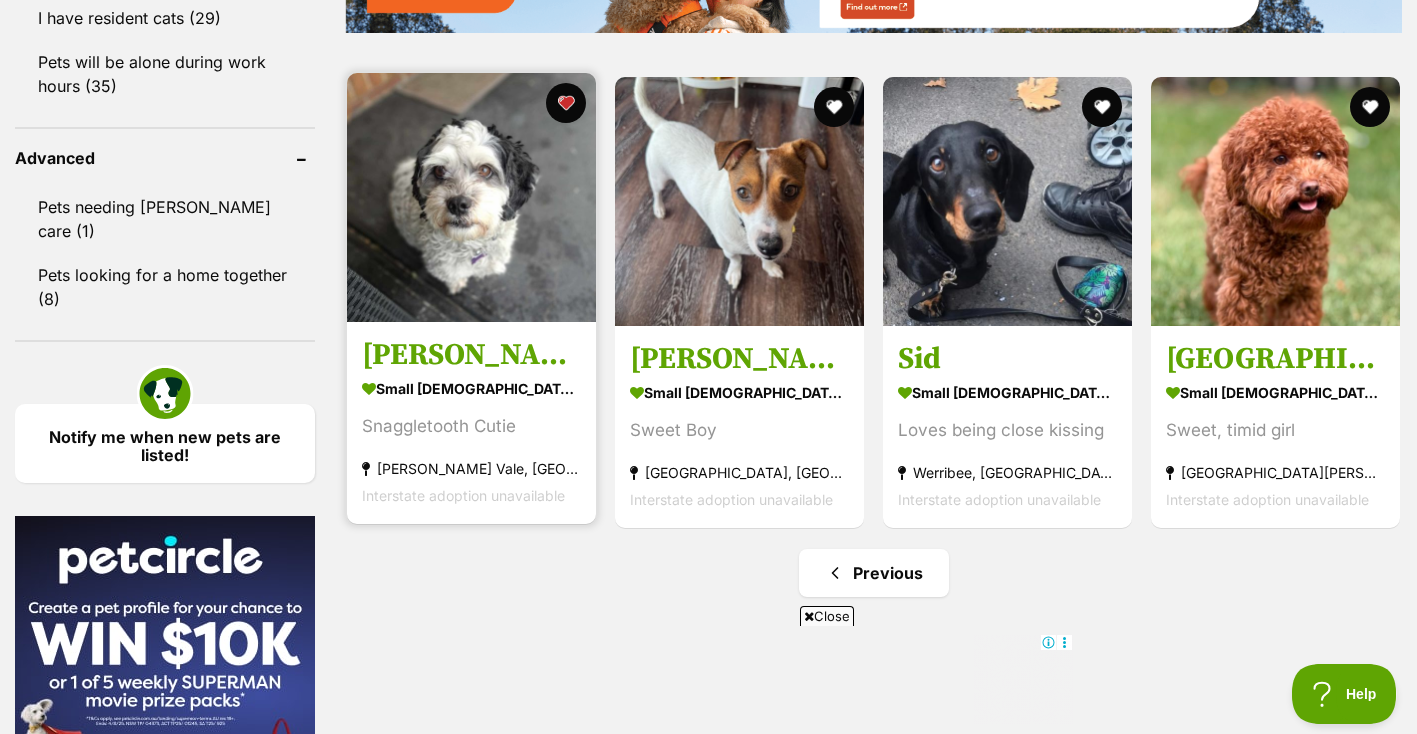 click at bounding box center [471, 197] 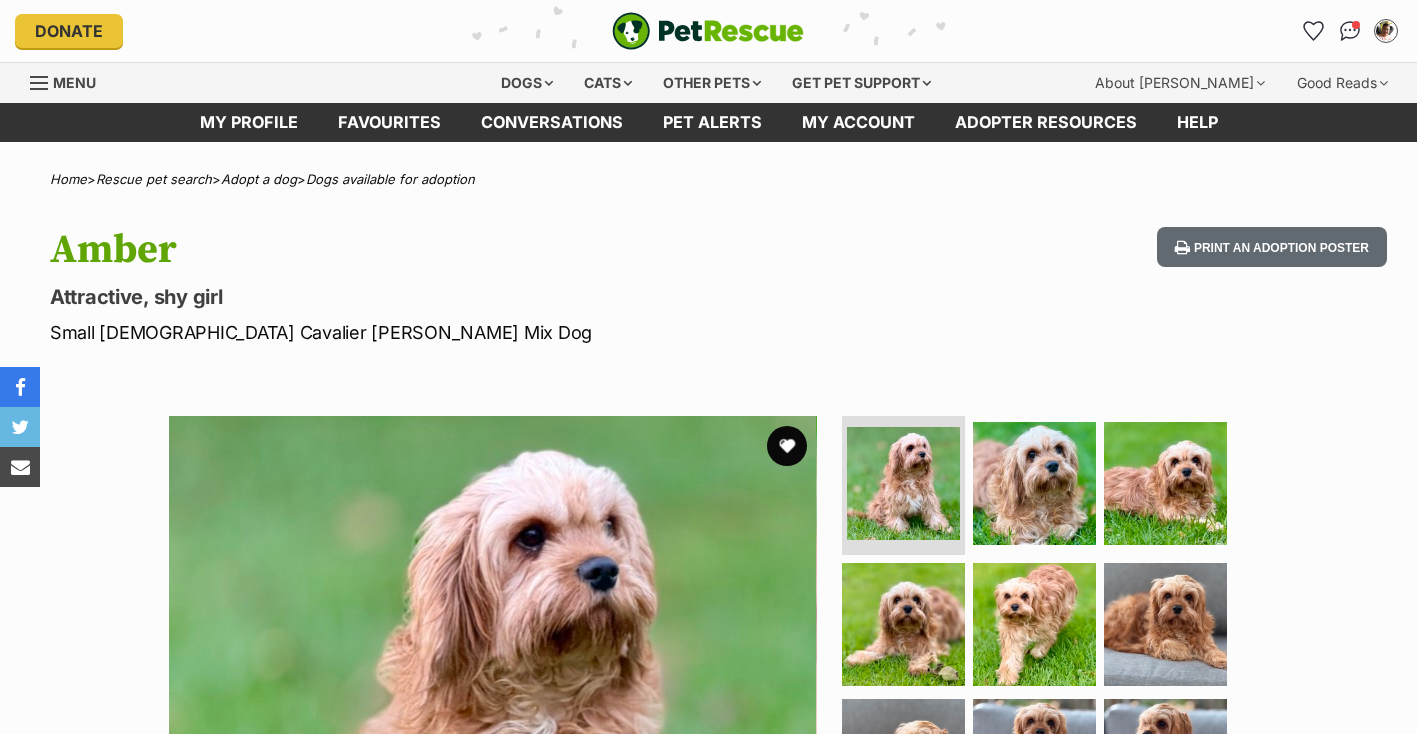 scroll, scrollTop: 0, scrollLeft: 0, axis: both 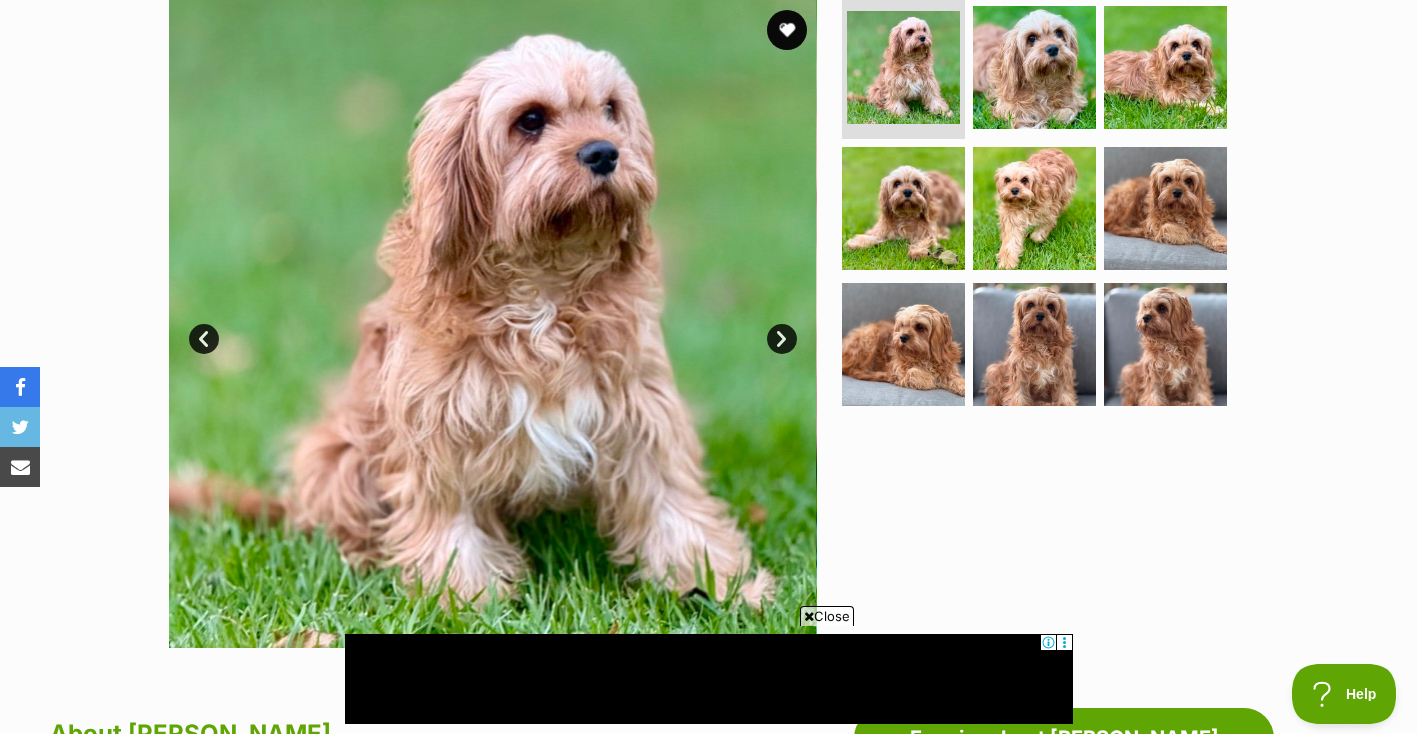 click on "Next" at bounding box center [782, 339] 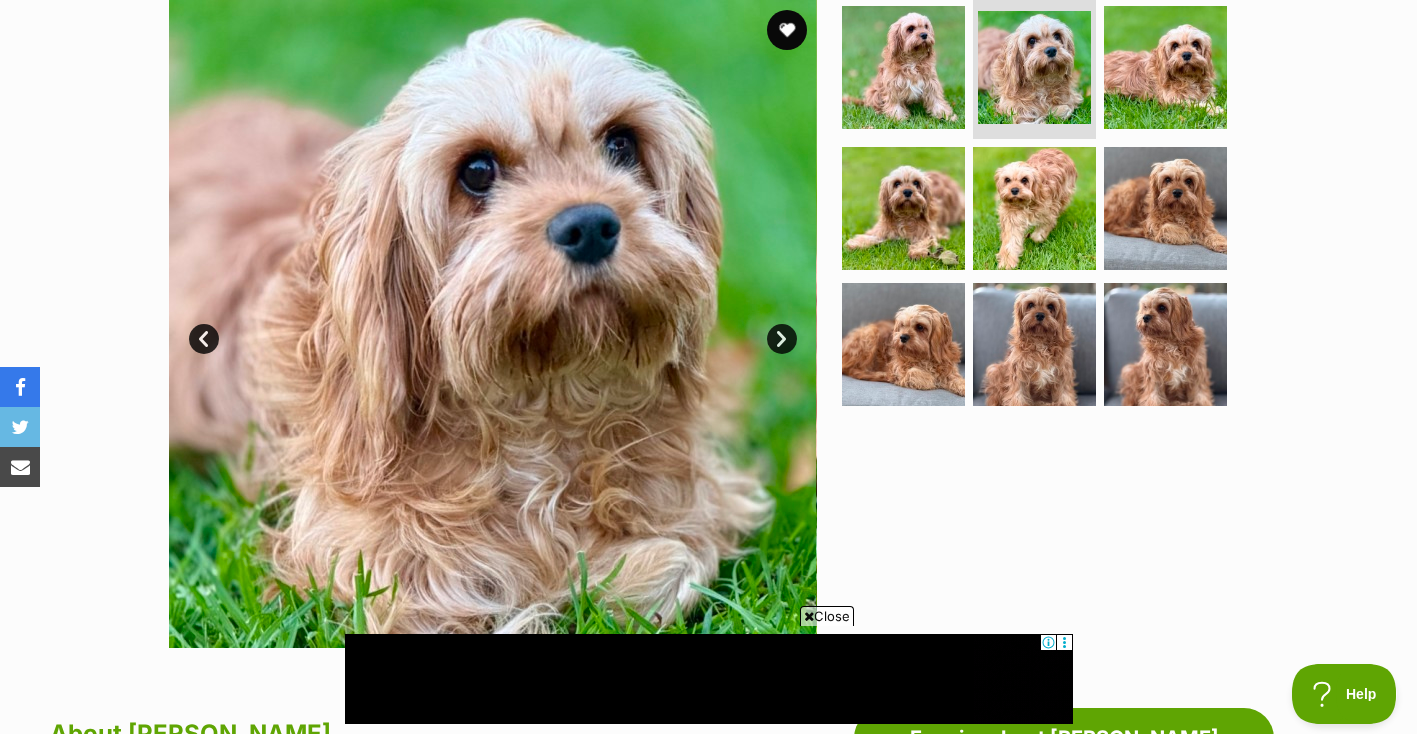 scroll, scrollTop: 0, scrollLeft: 0, axis: both 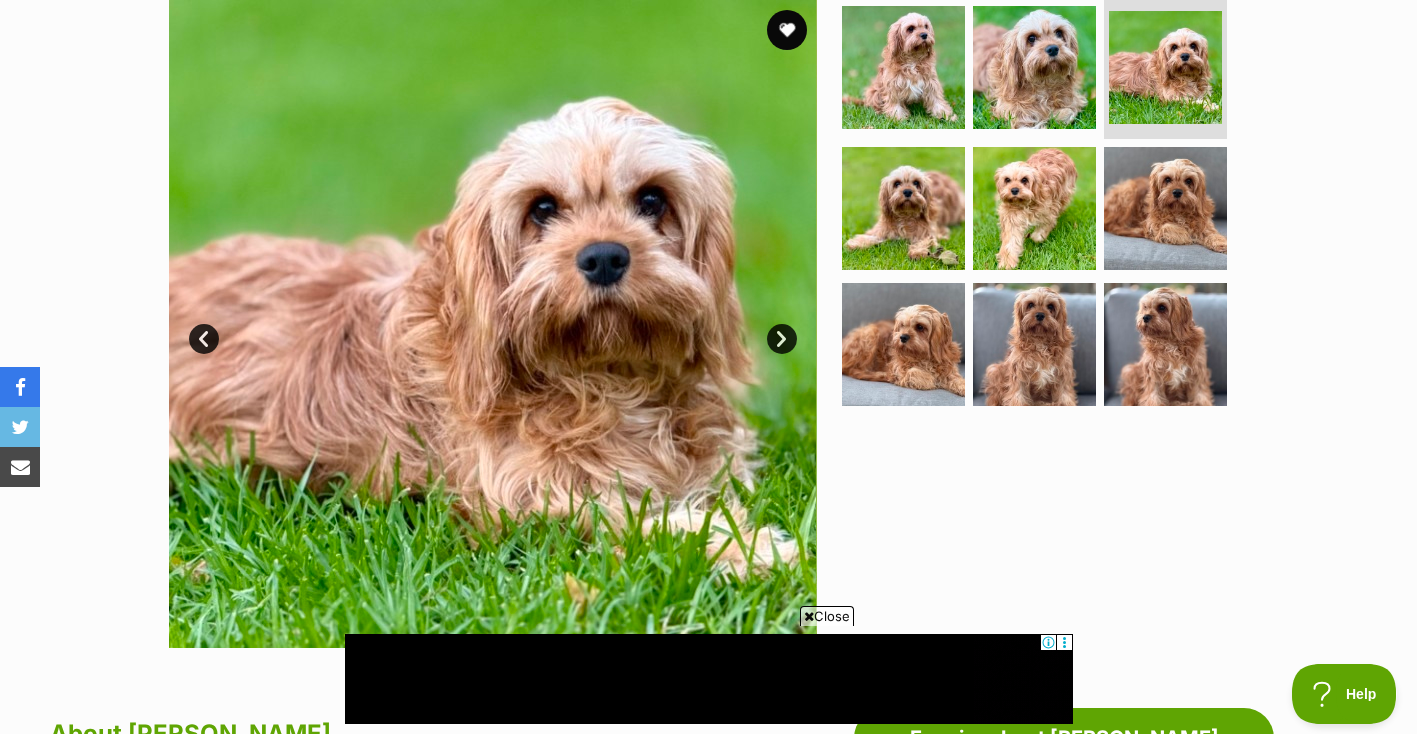 click on "Next" at bounding box center (782, 339) 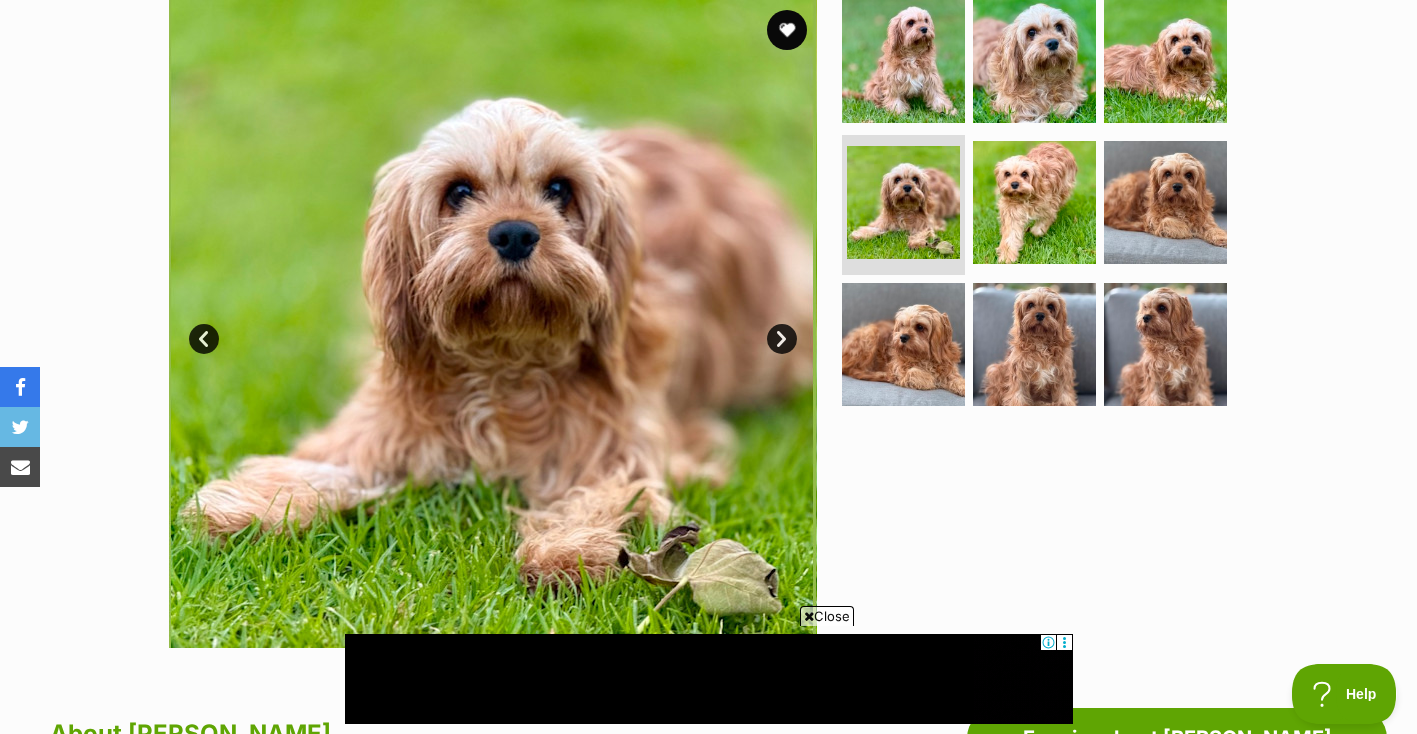 click on "Next" at bounding box center [782, 339] 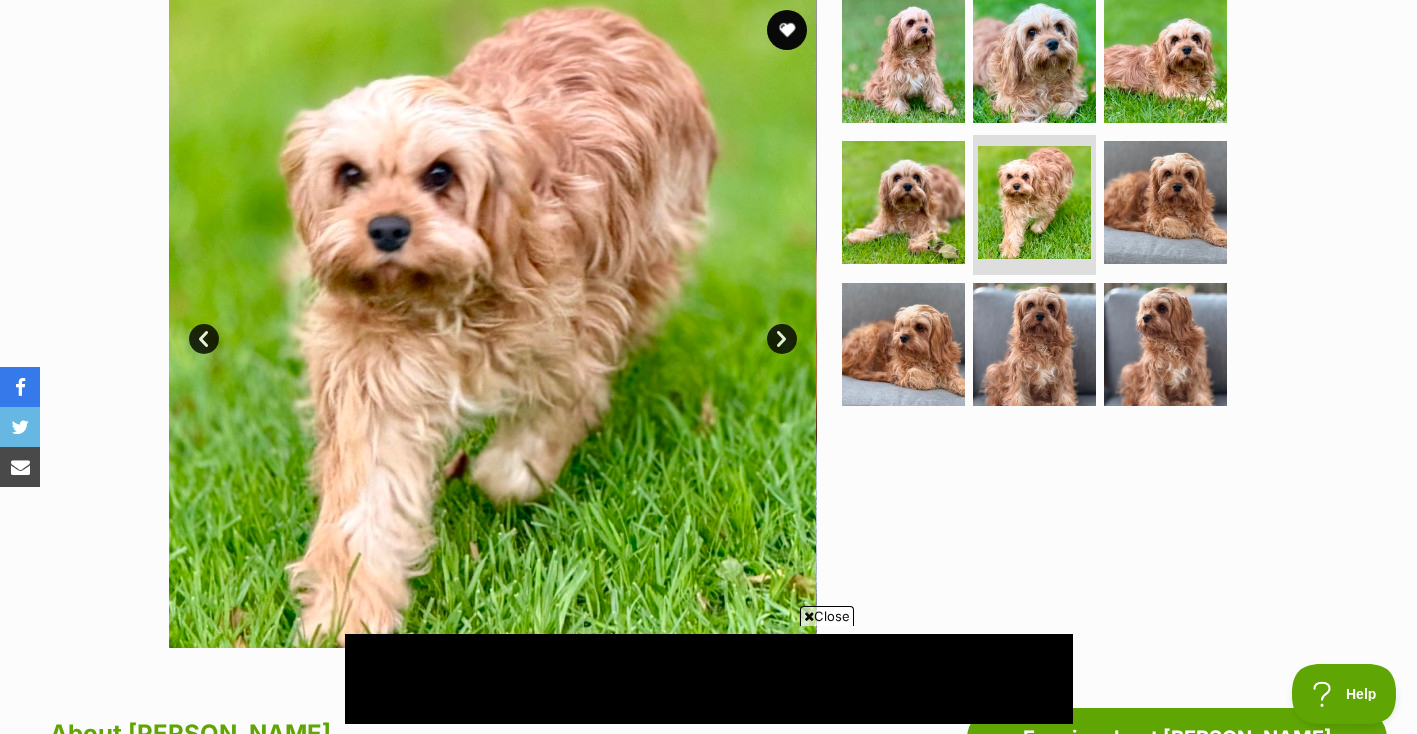 scroll, scrollTop: 0, scrollLeft: 0, axis: both 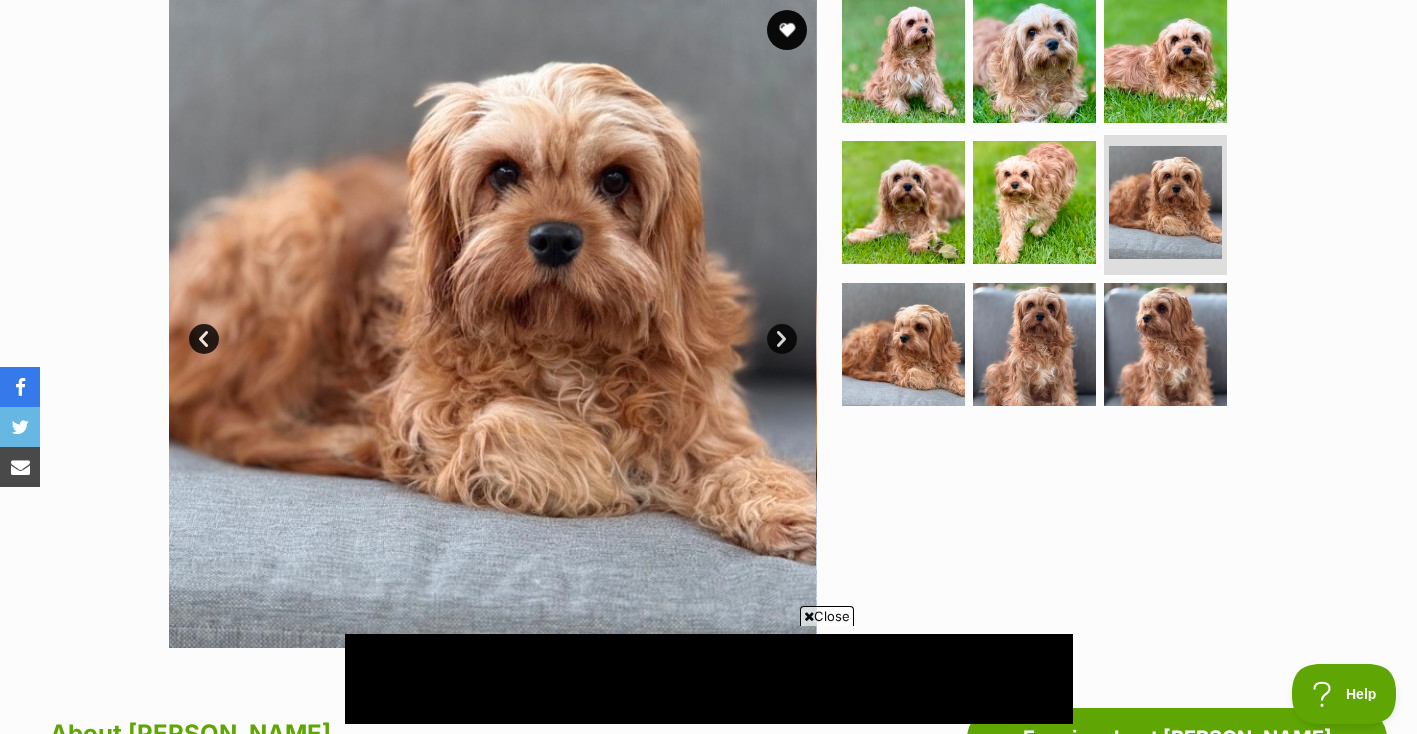 click on "Next" at bounding box center (782, 339) 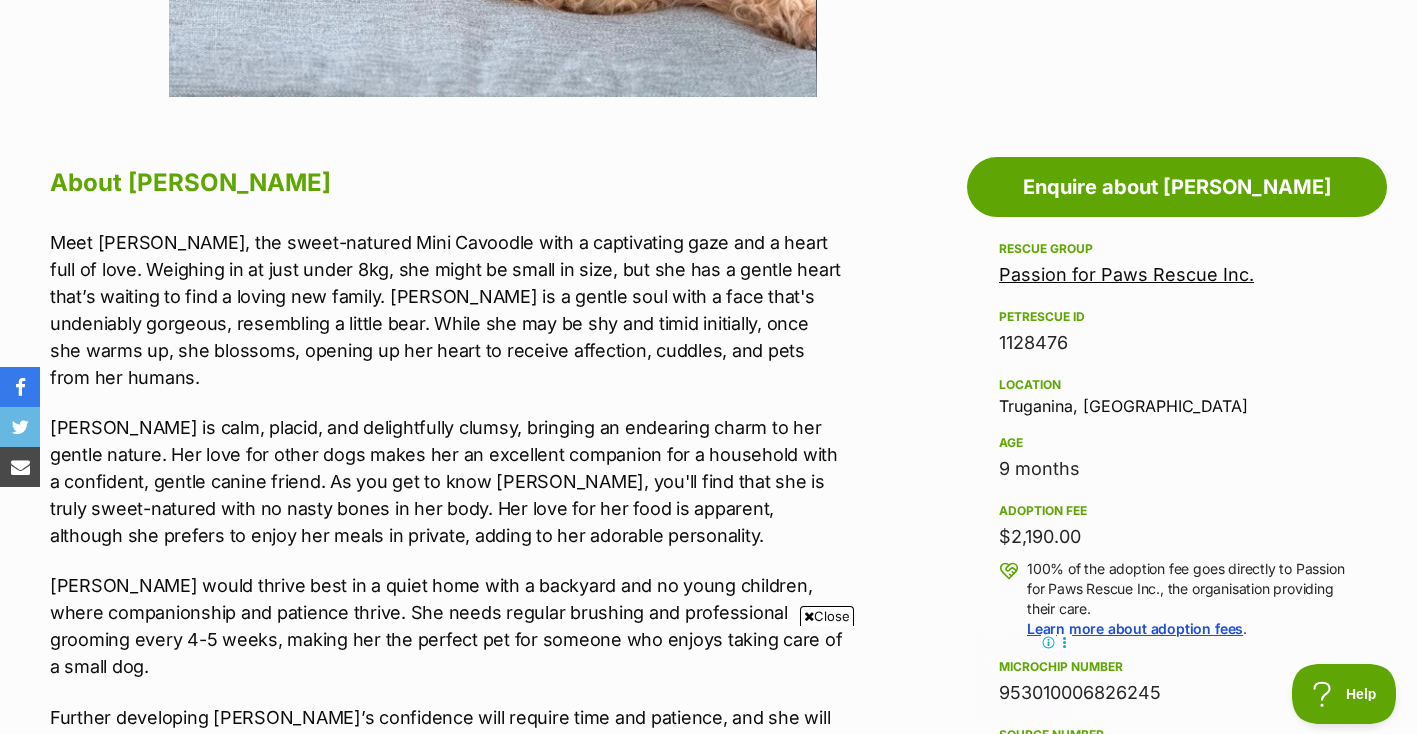 scroll, scrollTop: 963, scrollLeft: 0, axis: vertical 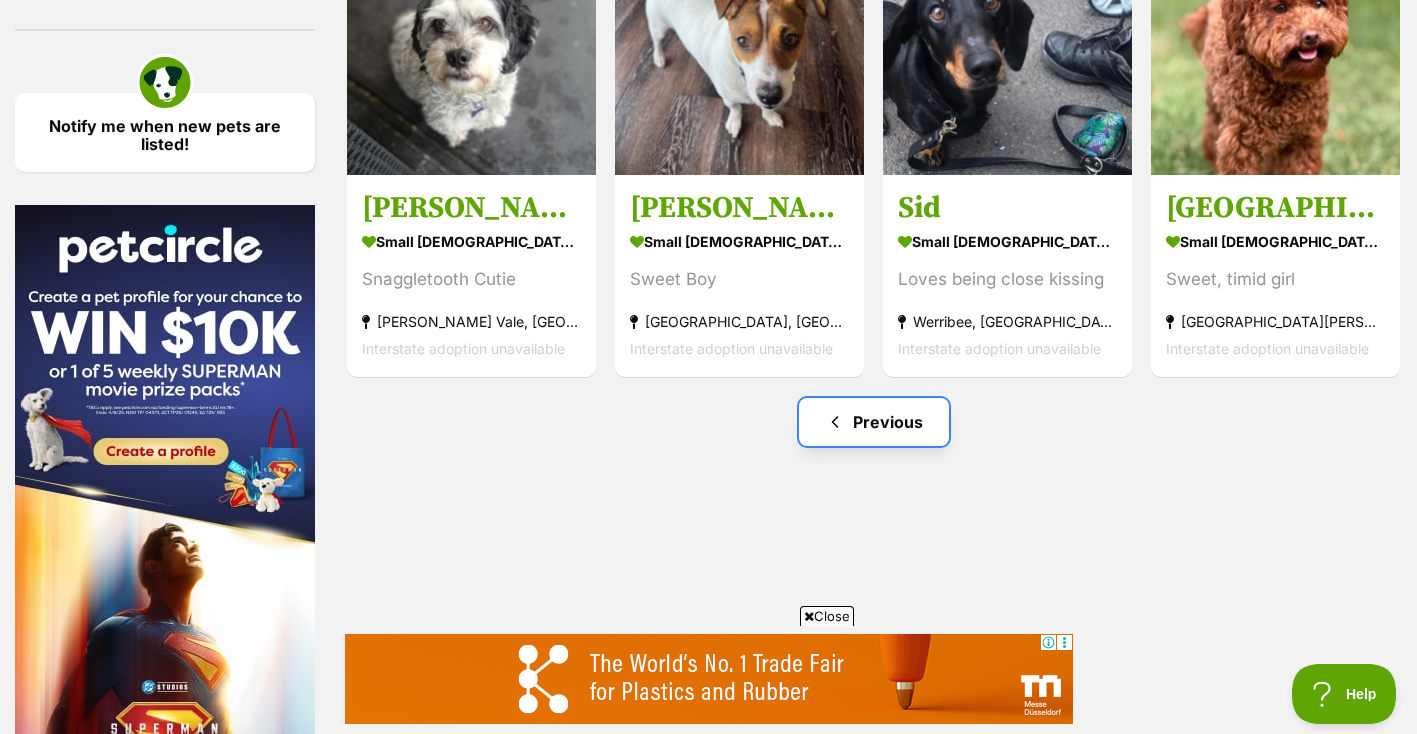 click on "Previous" at bounding box center (874, 422) 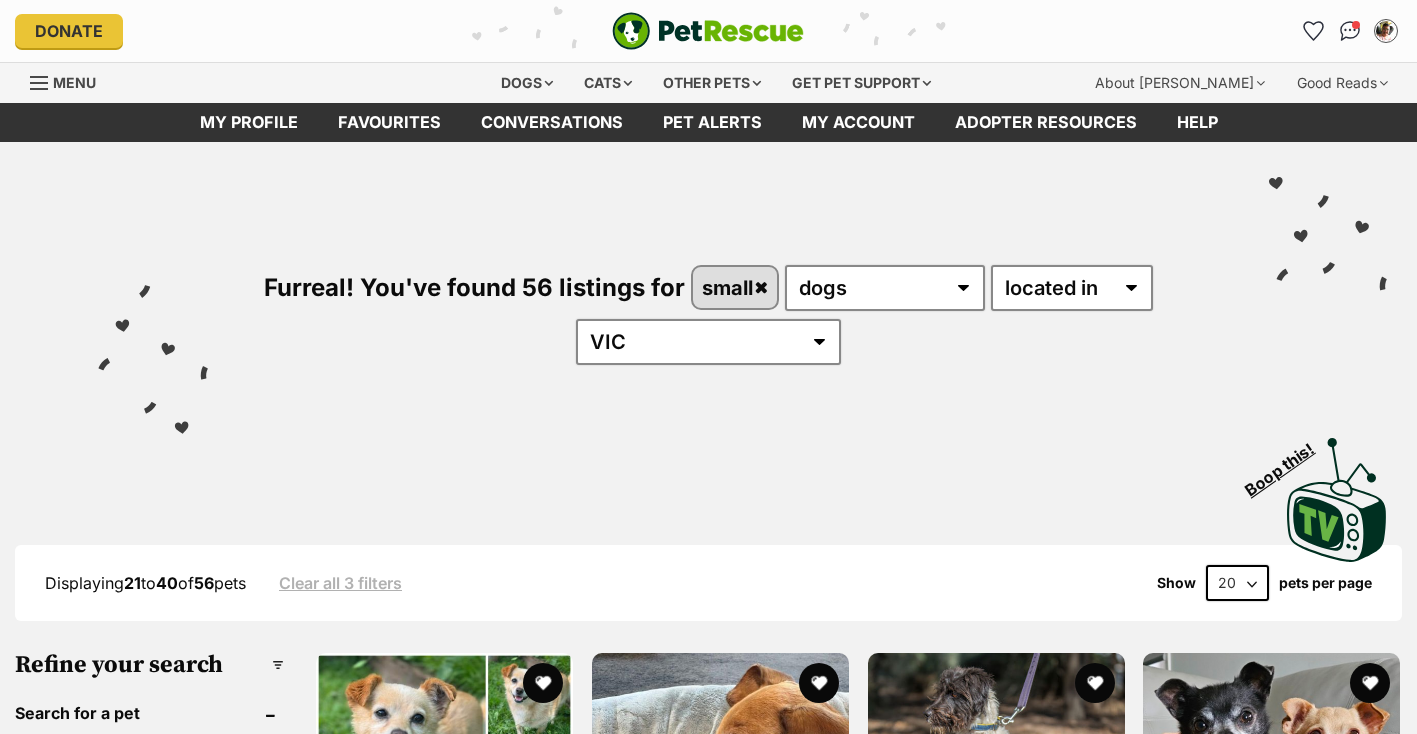scroll, scrollTop: 8, scrollLeft: 0, axis: vertical 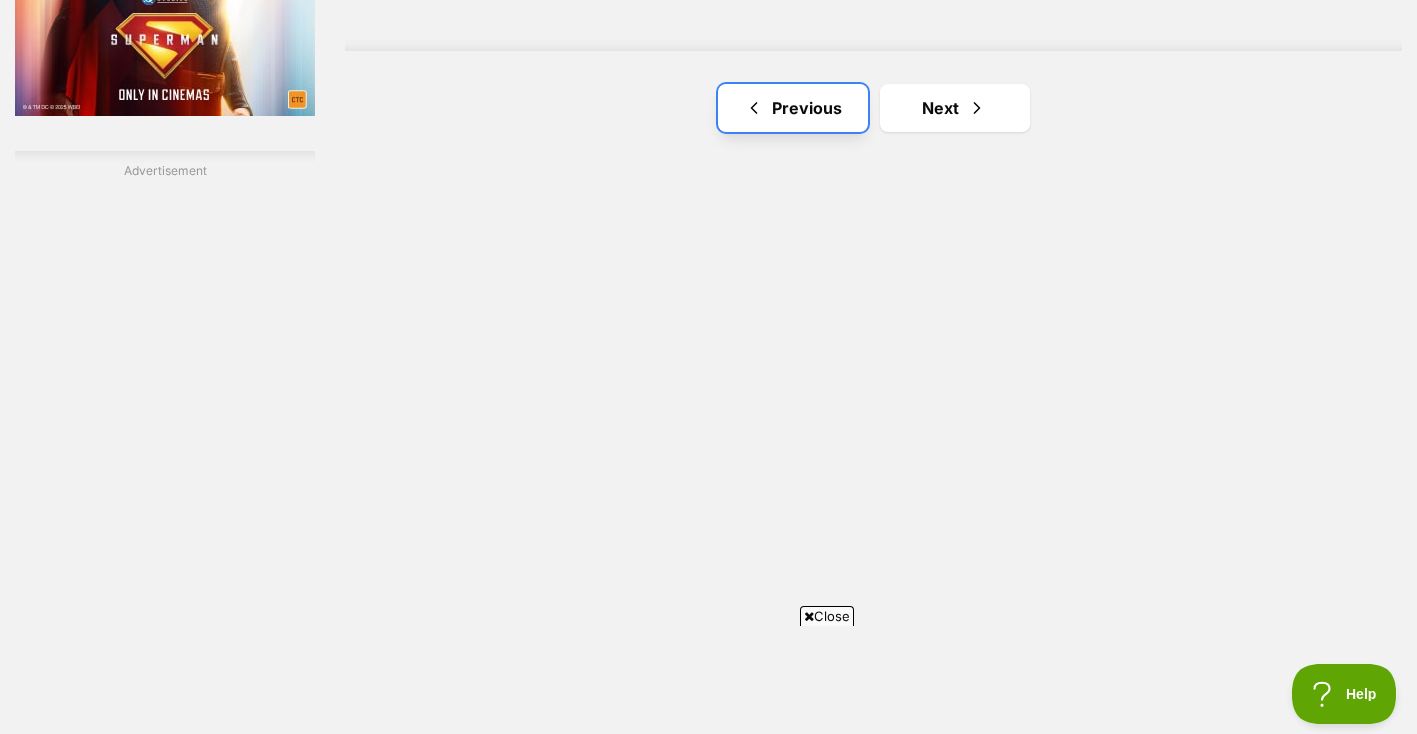 click on "Previous" at bounding box center (793, 108) 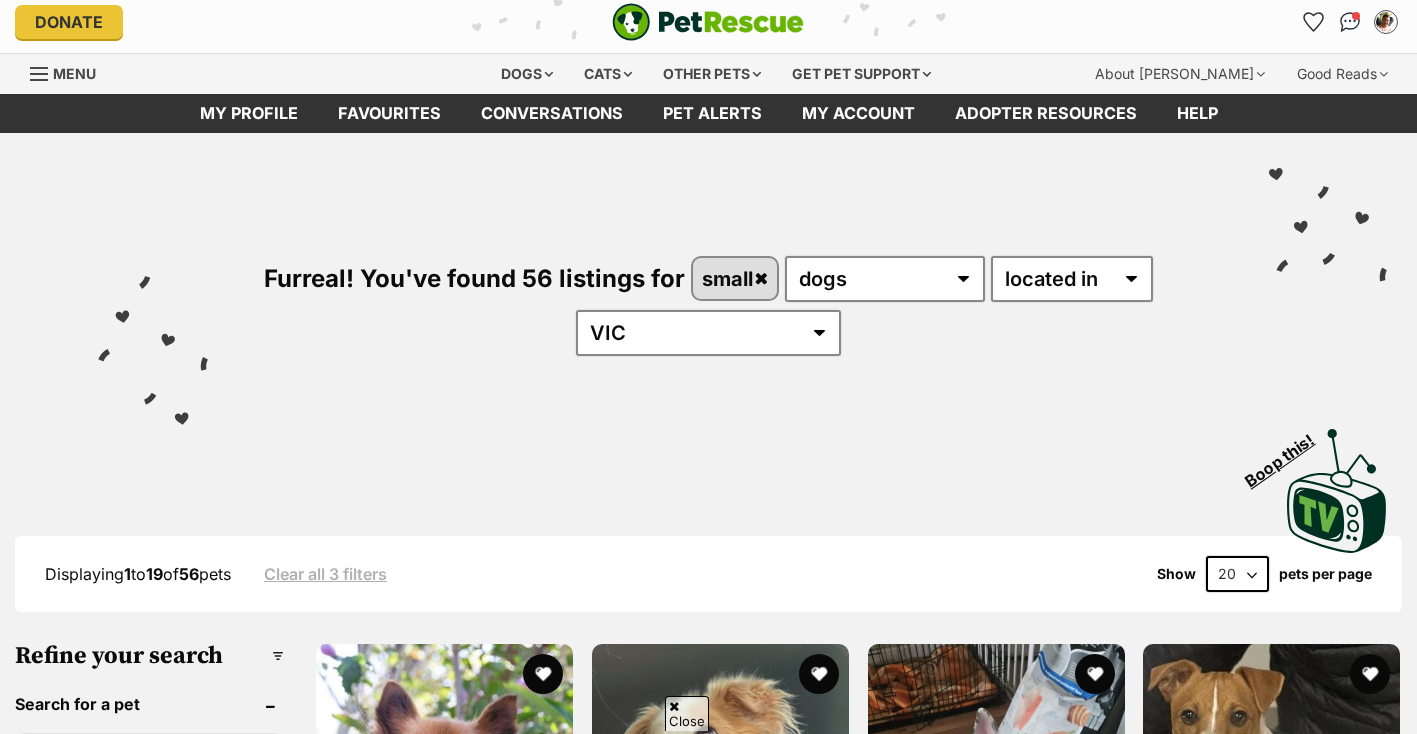 scroll, scrollTop: 80, scrollLeft: 0, axis: vertical 